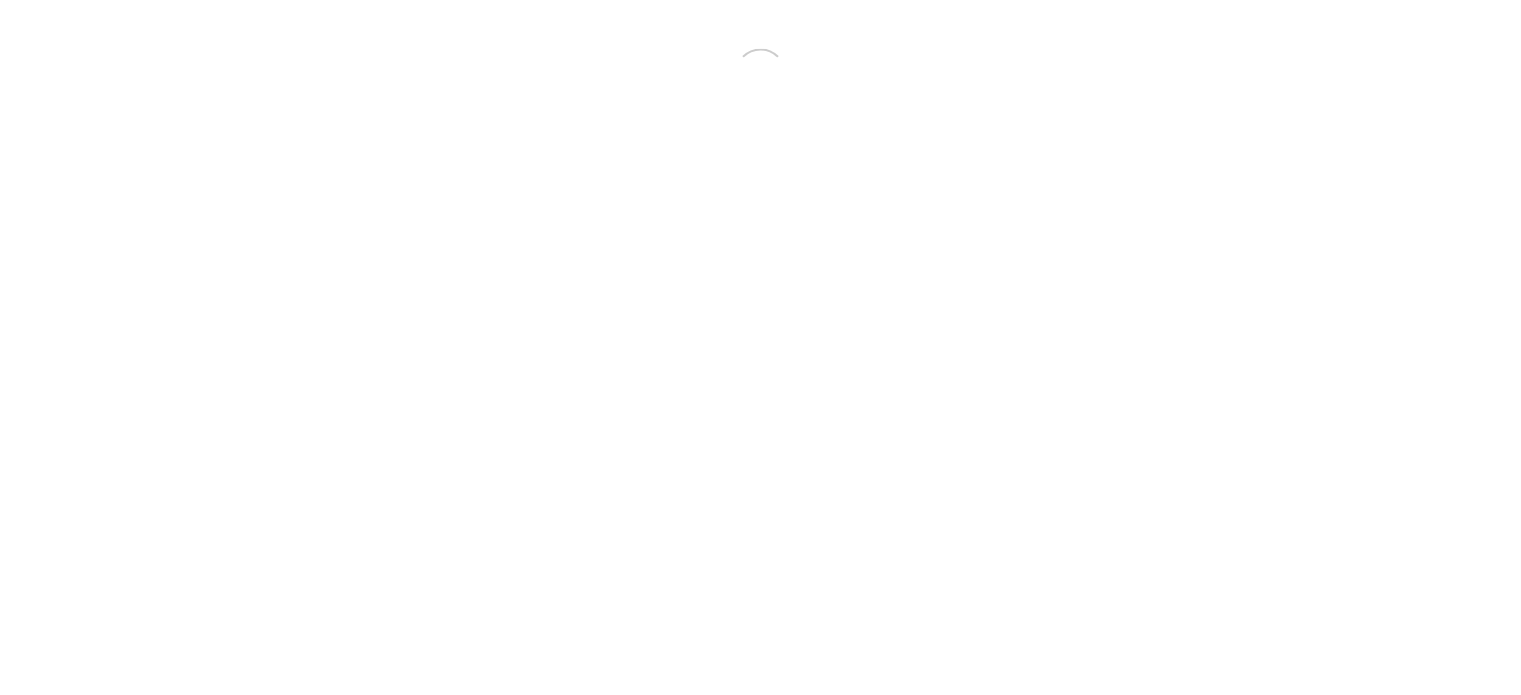 scroll, scrollTop: 0, scrollLeft: 0, axis: both 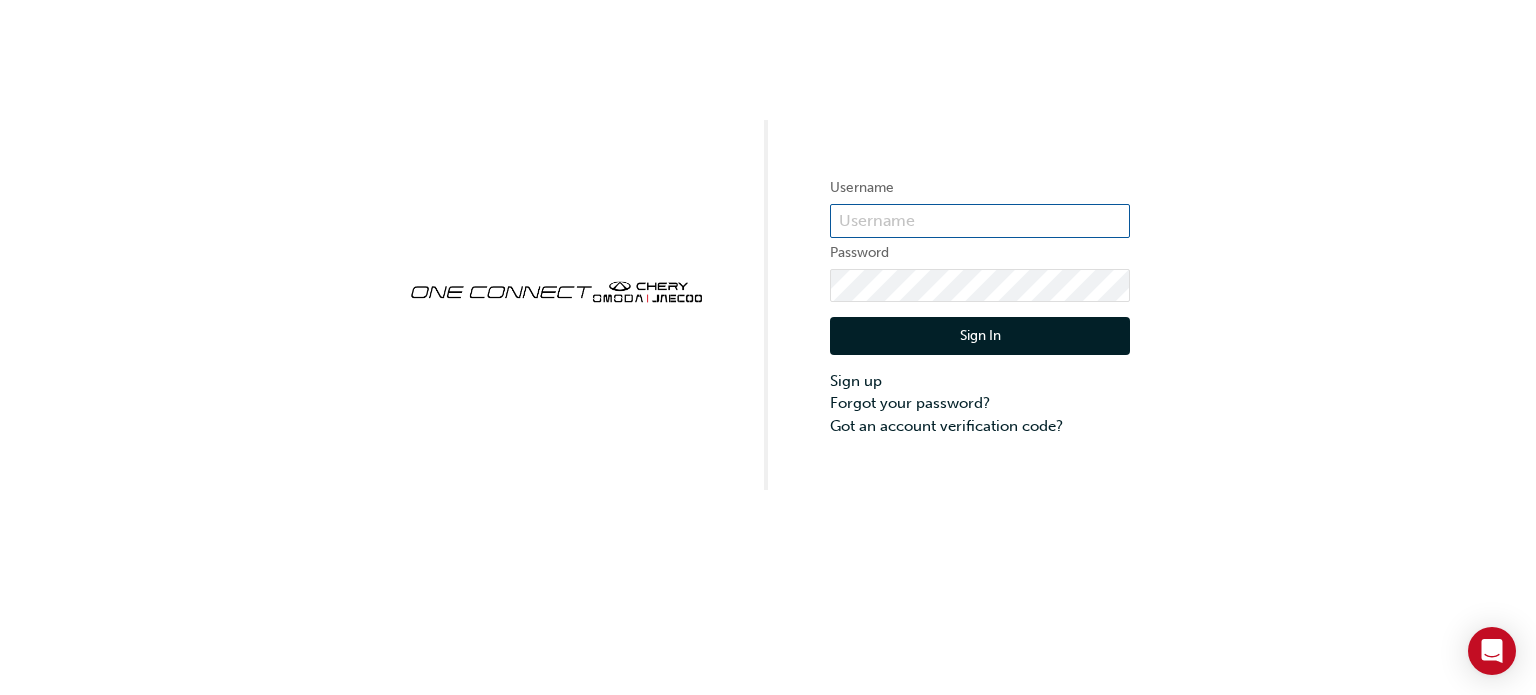 type on "CHAU0409" 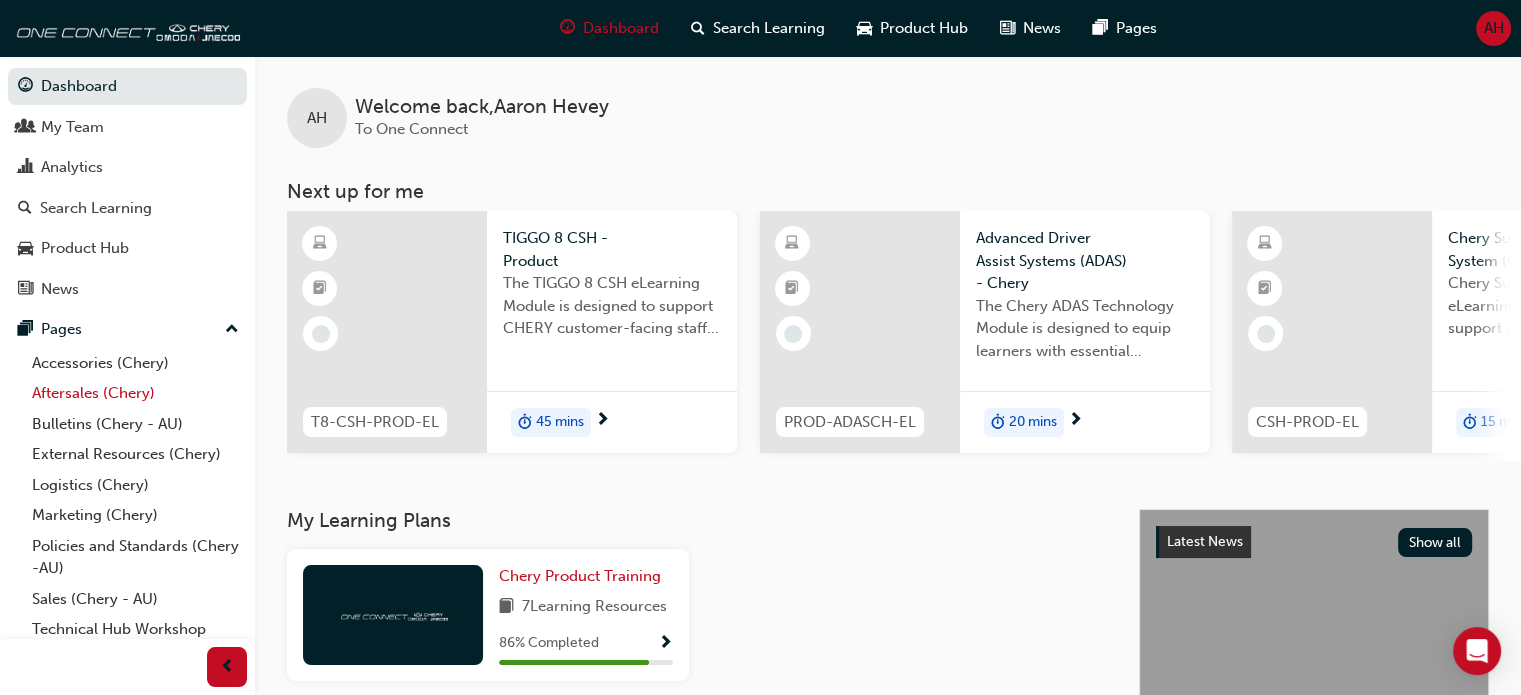 click on "Aftersales (Chery)" at bounding box center (135, 393) 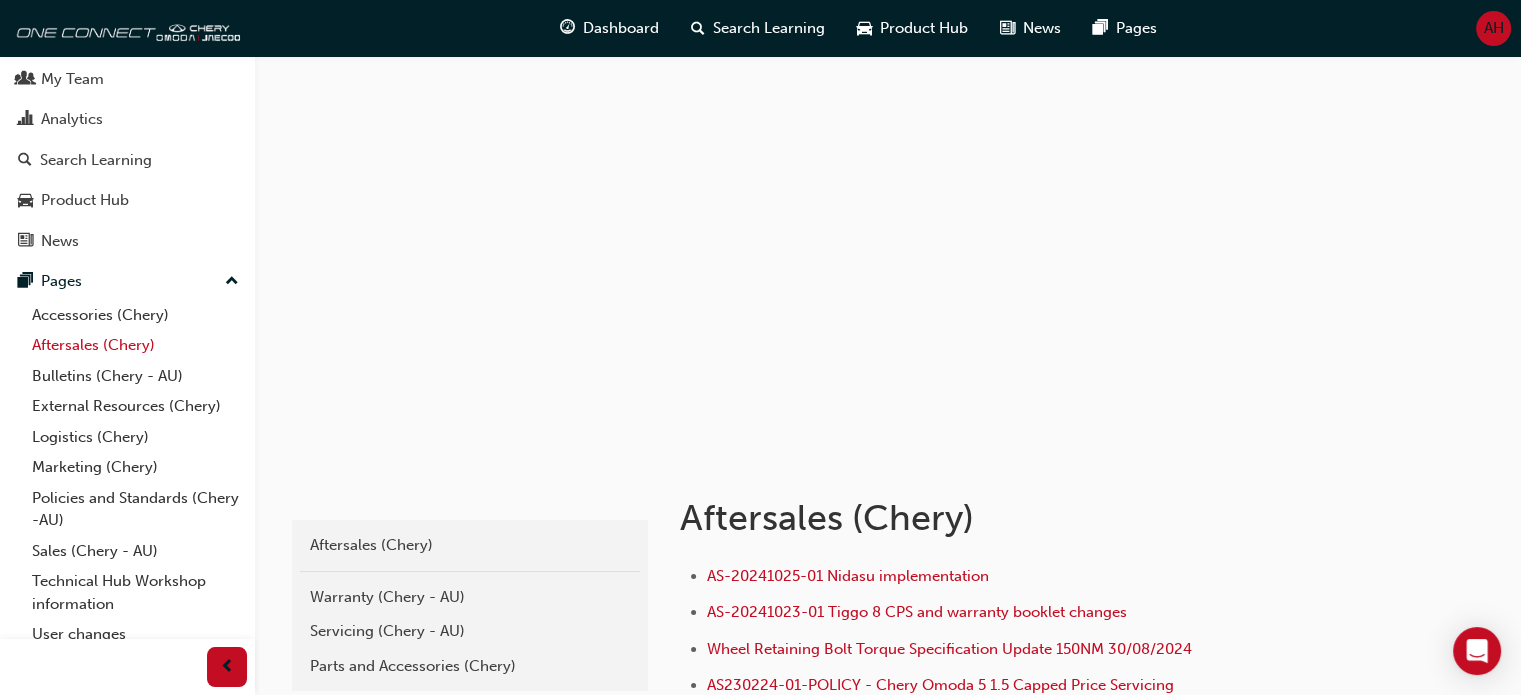 scroll, scrollTop: 92, scrollLeft: 0, axis: vertical 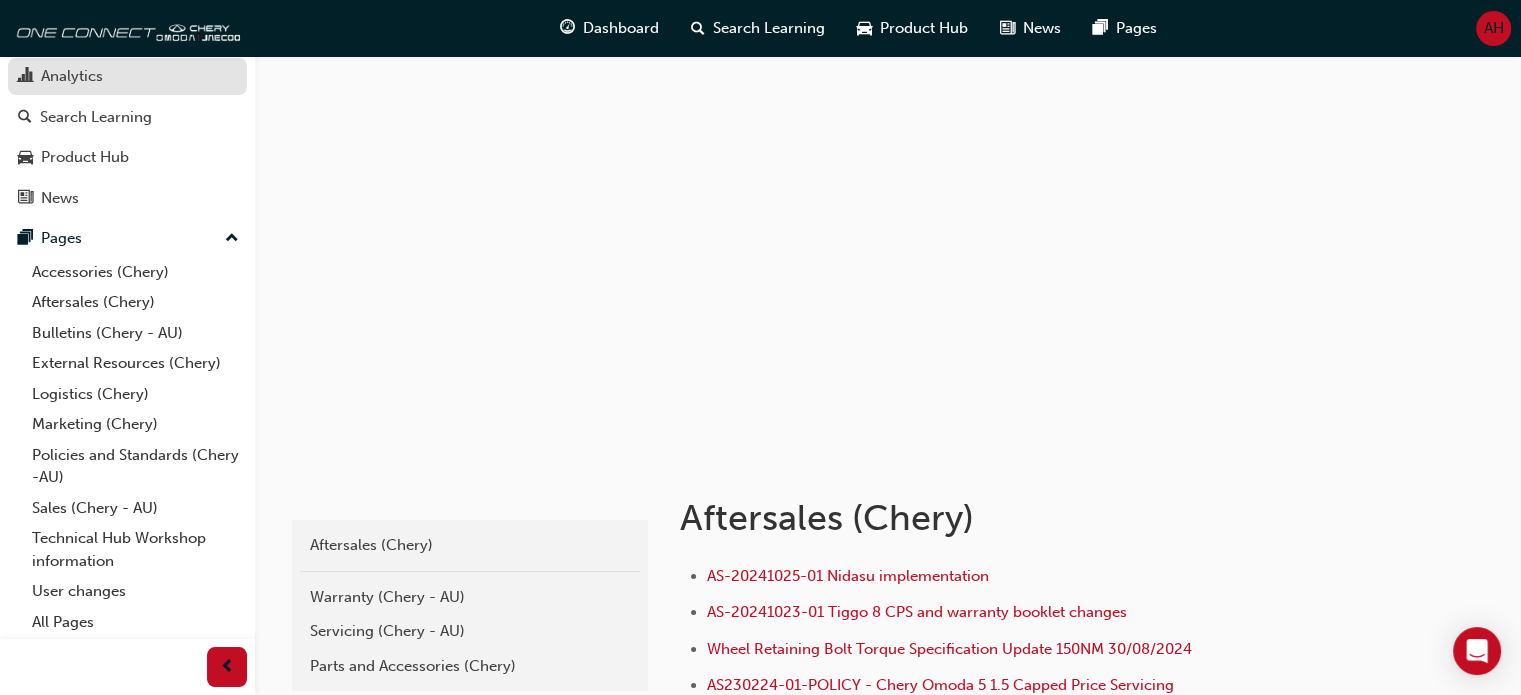 click on "Analytics" at bounding box center [72, 76] 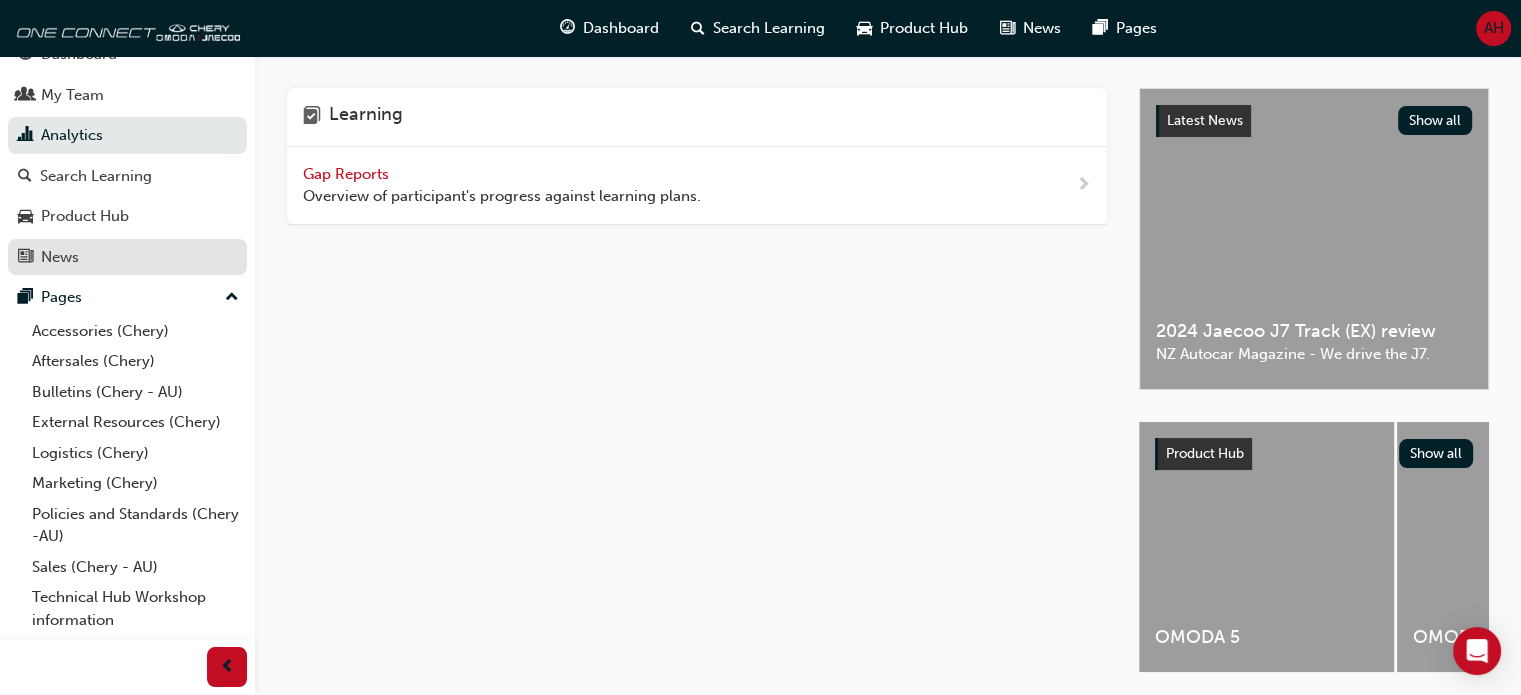scroll, scrollTop: 0, scrollLeft: 0, axis: both 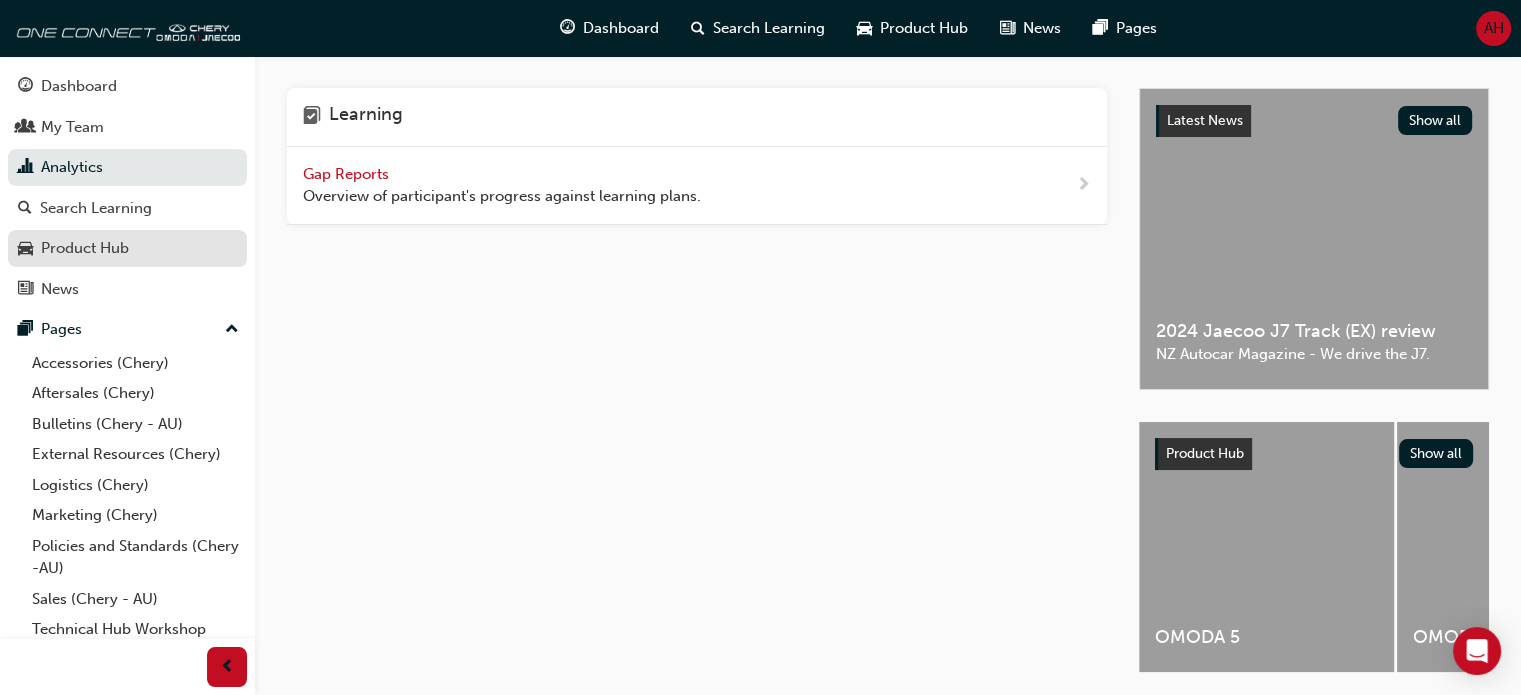 click on "Product Hub" at bounding box center (85, 248) 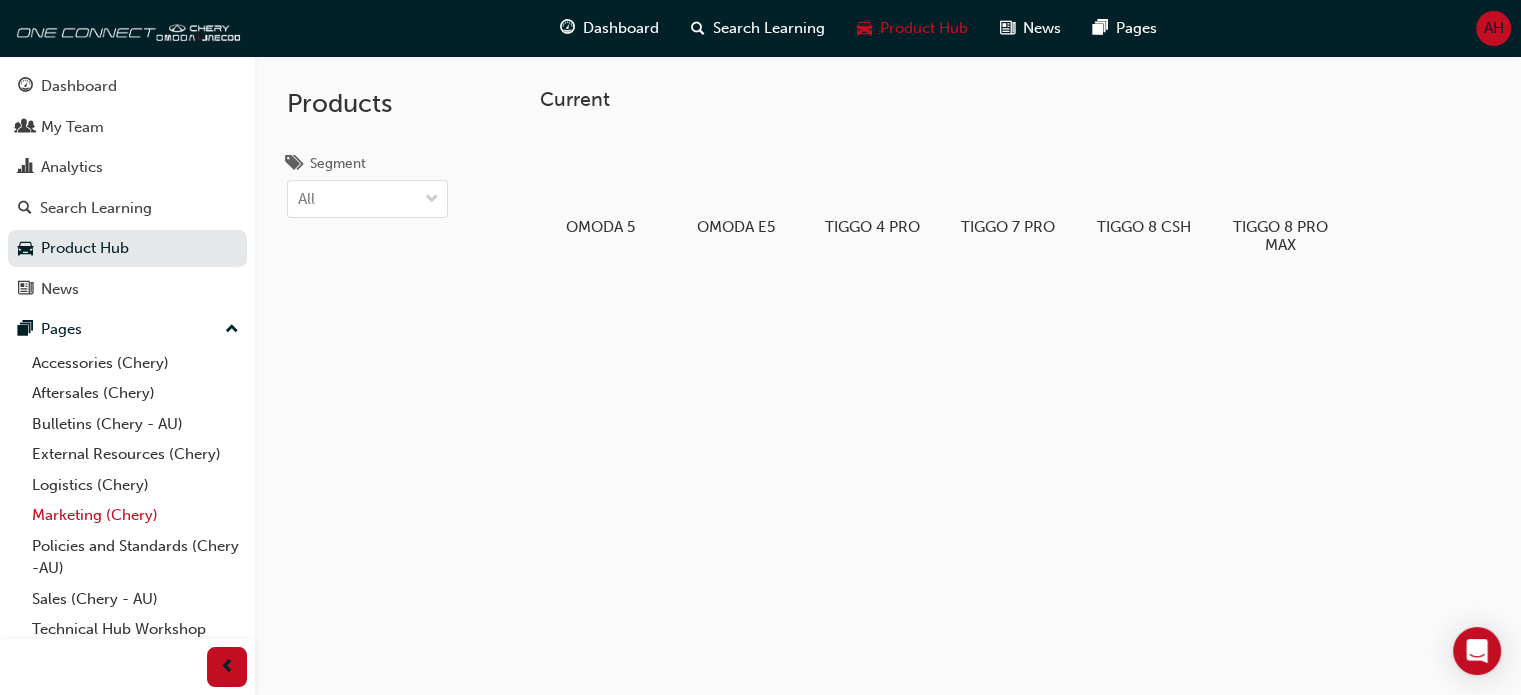click on "Marketing (Chery)" at bounding box center [135, 515] 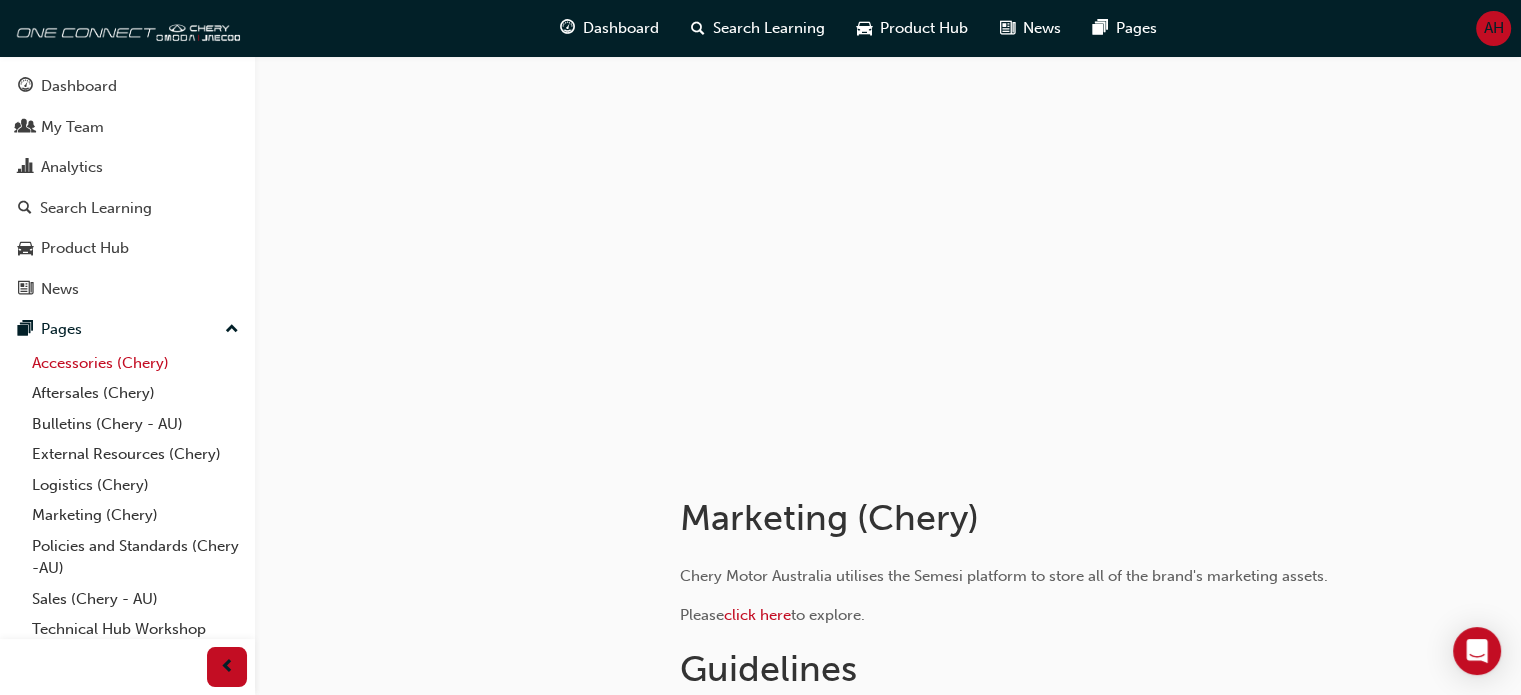 click on "Accessories (Chery)" at bounding box center (135, 363) 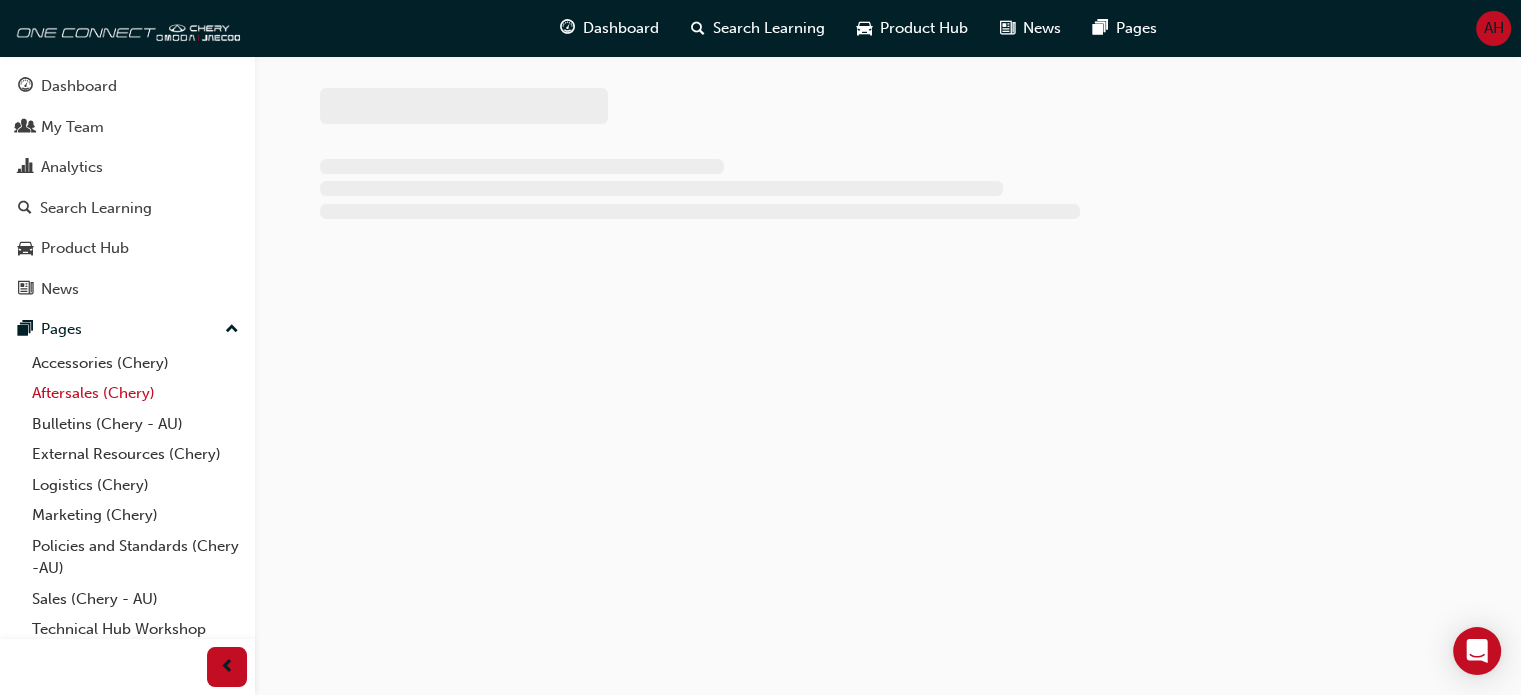 click on "Aftersales (Chery)" at bounding box center [135, 393] 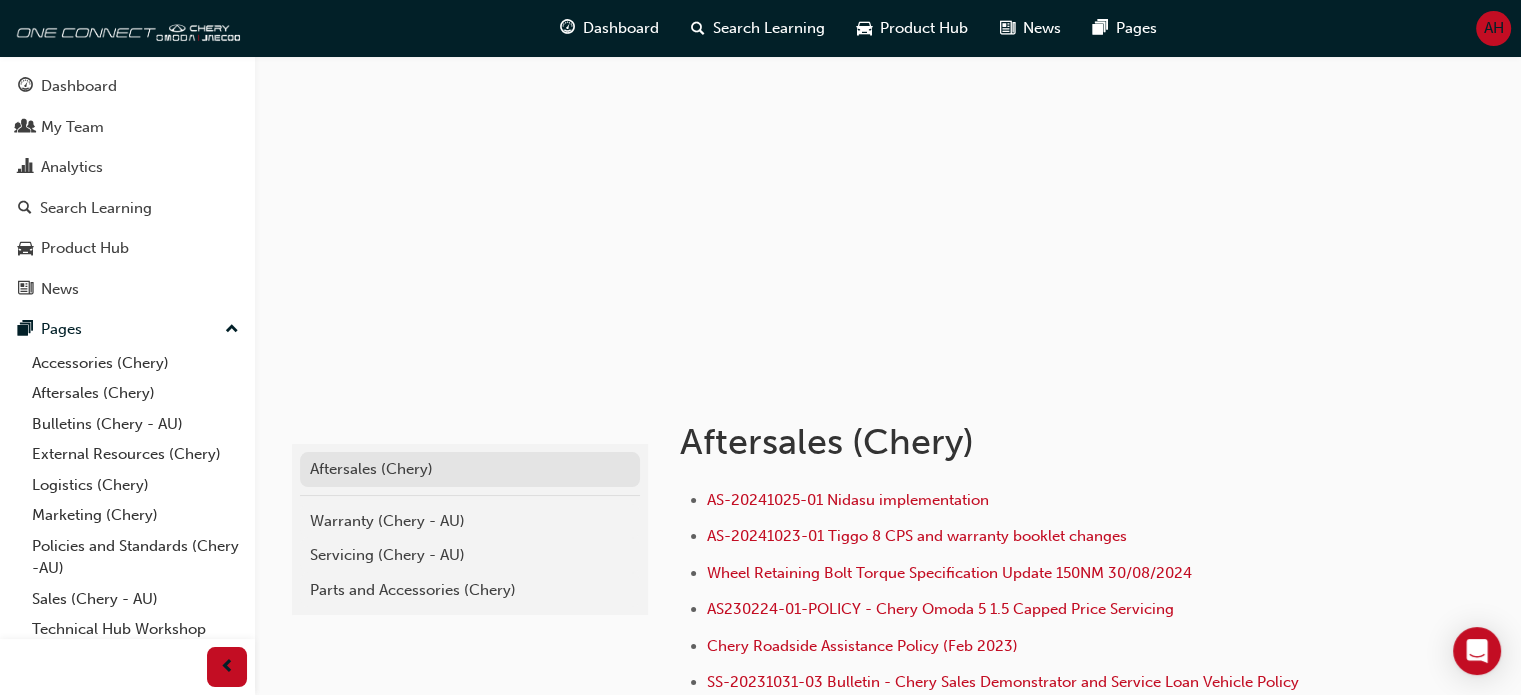 scroll, scrollTop: 0, scrollLeft: 0, axis: both 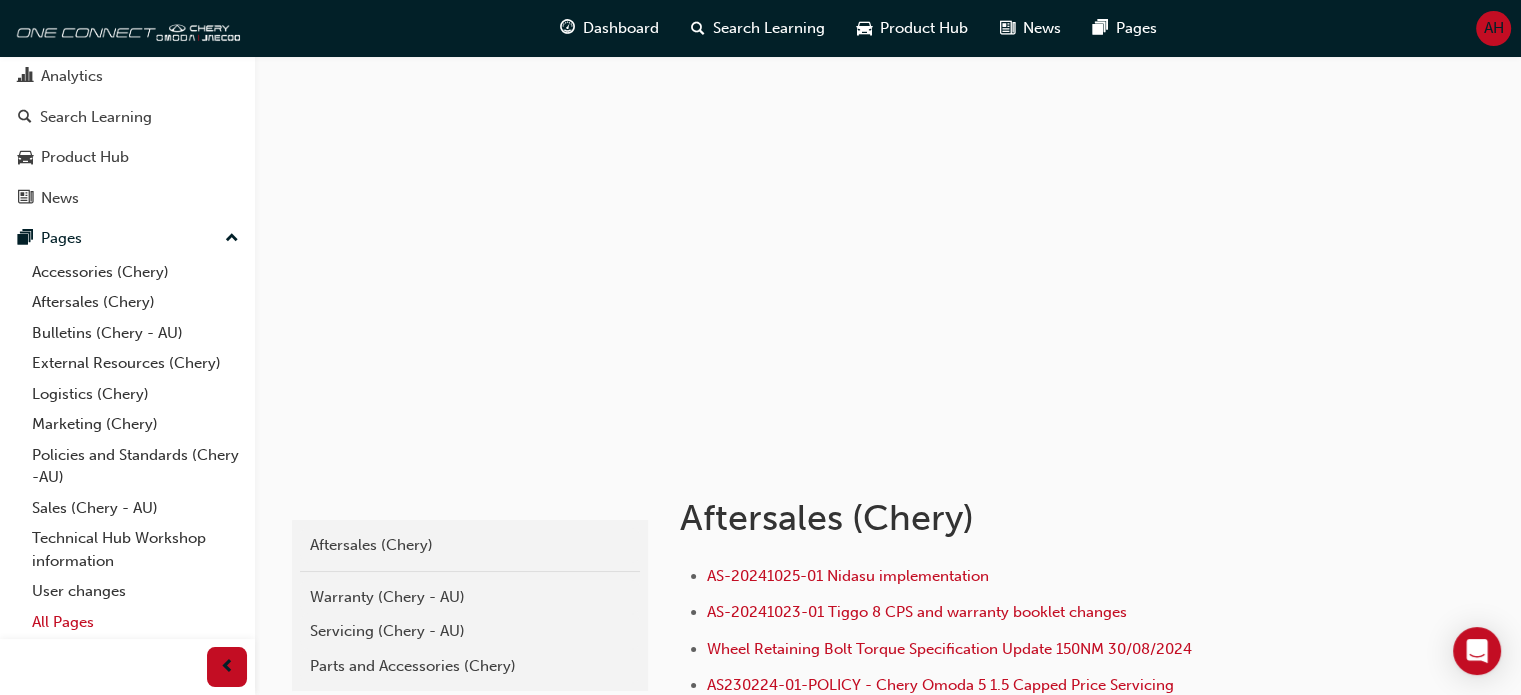 click on "All Pages" at bounding box center (135, 622) 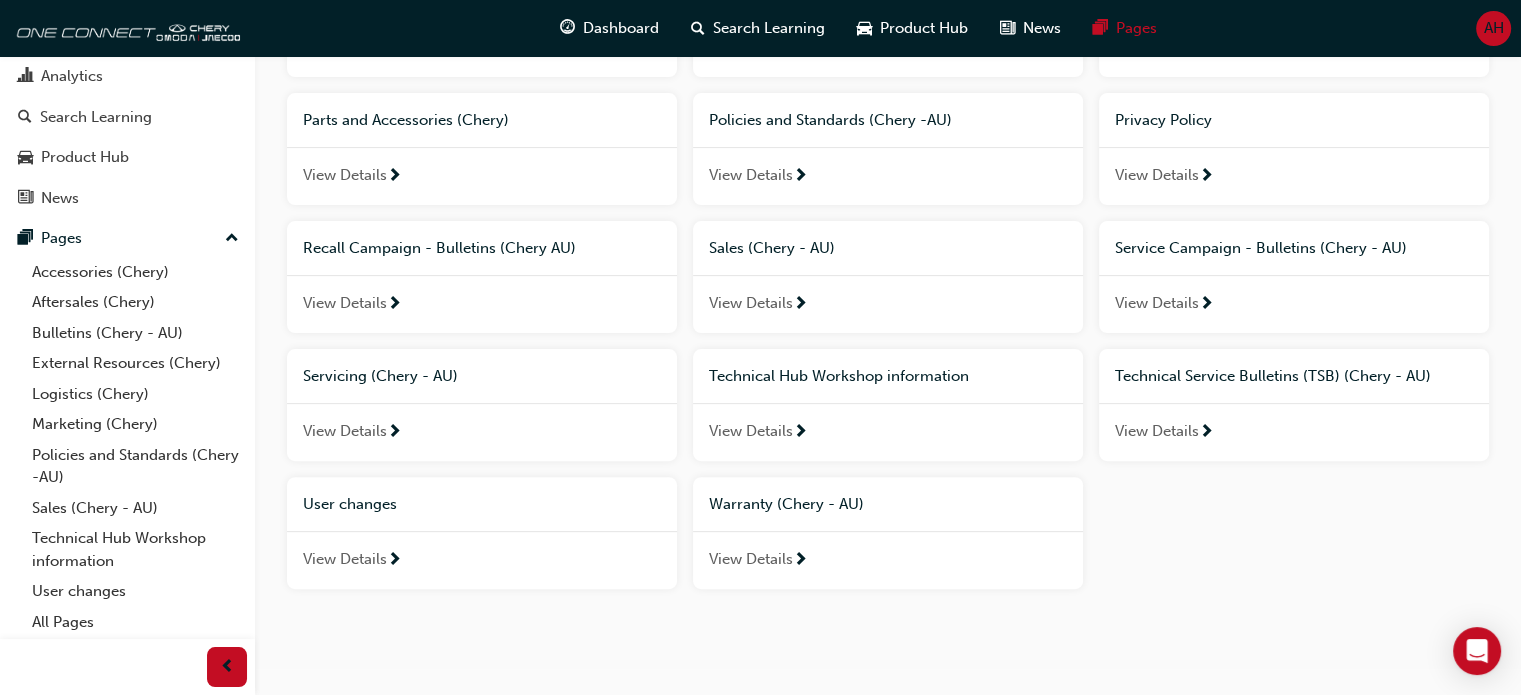 scroll, scrollTop: 583, scrollLeft: 0, axis: vertical 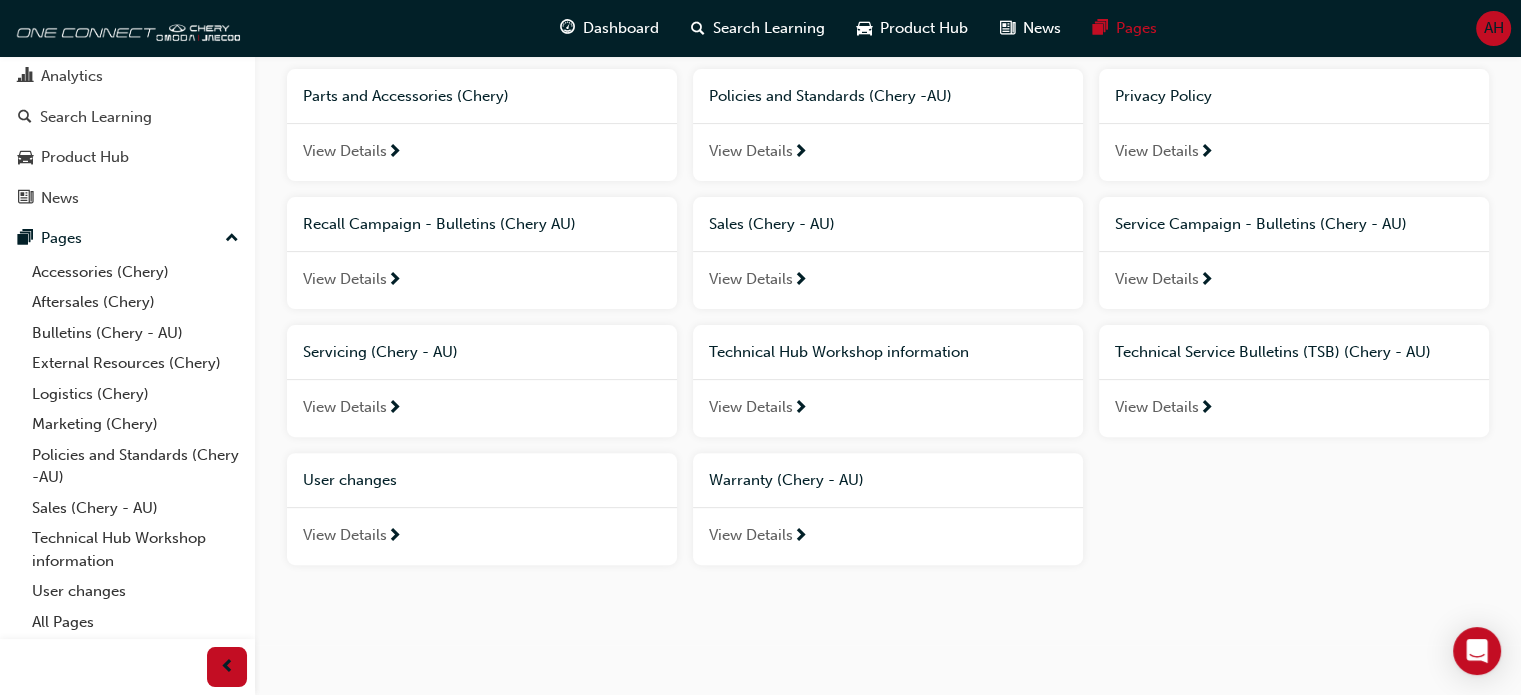 click on "Servicing (Chery - AU)" at bounding box center (380, 352) 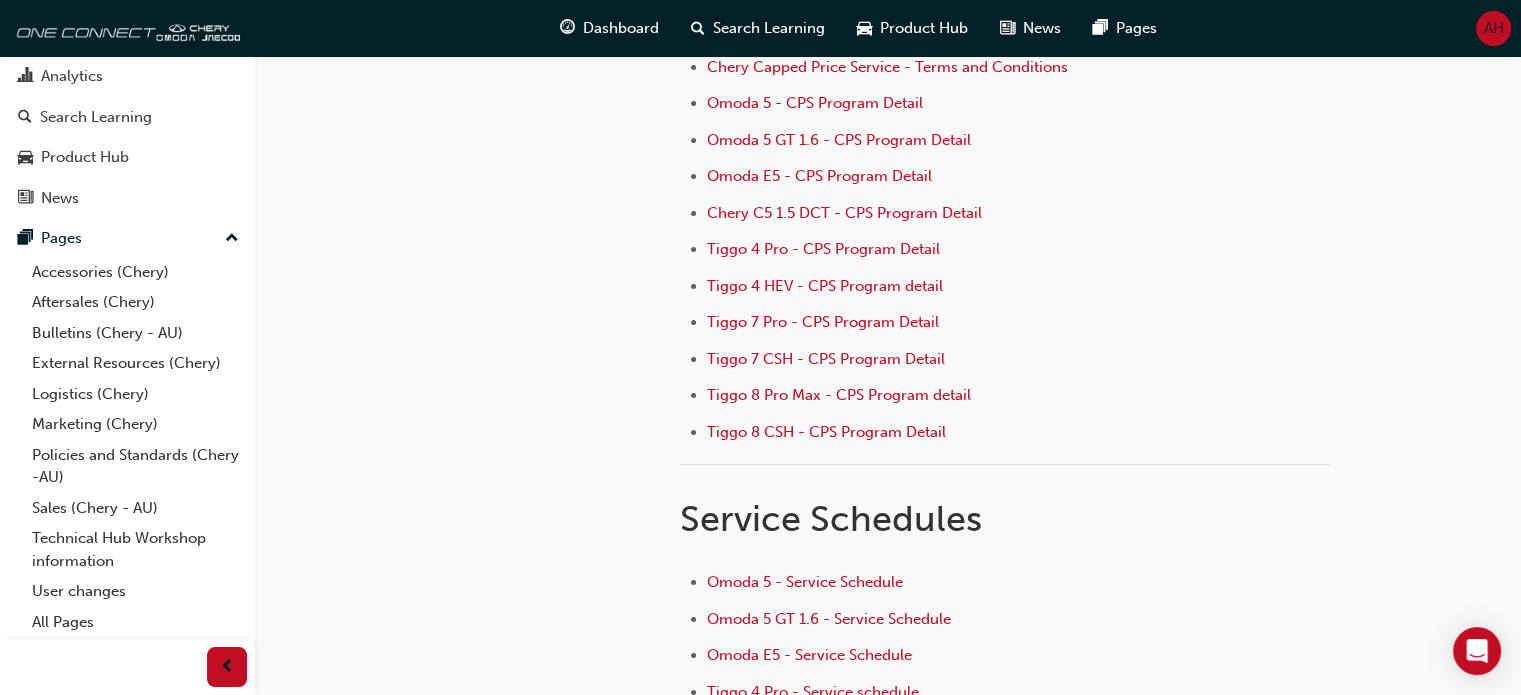 scroll, scrollTop: 0, scrollLeft: 0, axis: both 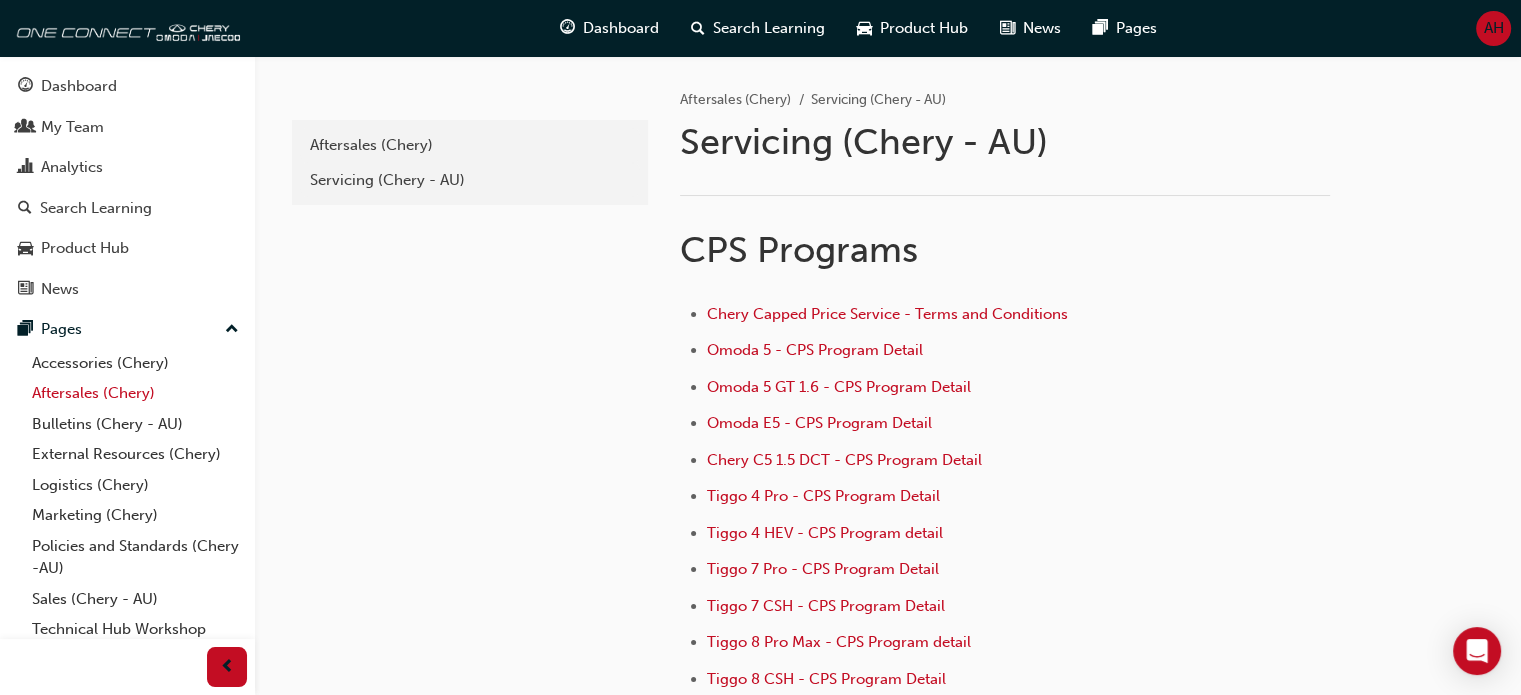 click on "Aftersales (Chery)" at bounding box center (135, 393) 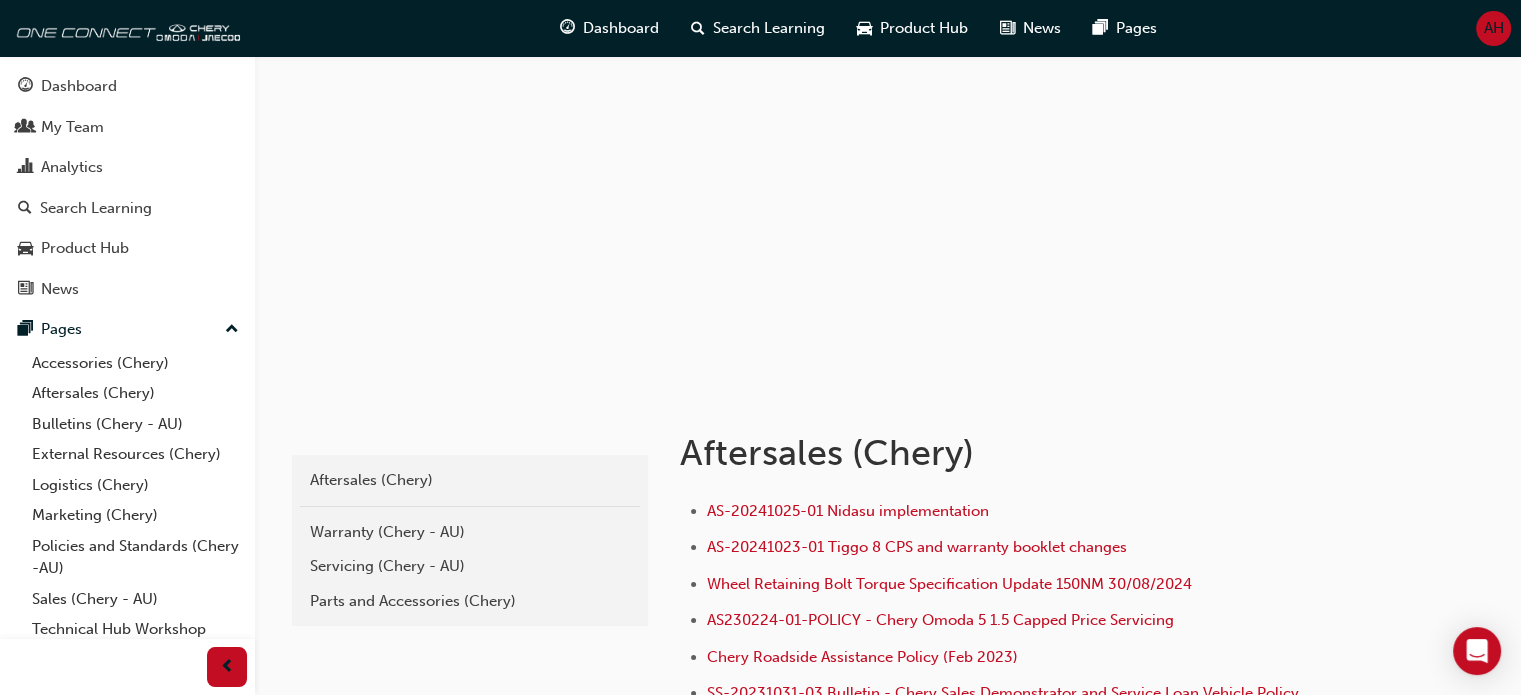 scroll, scrollTop: 100, scrollLeft: 0, axis: vertical 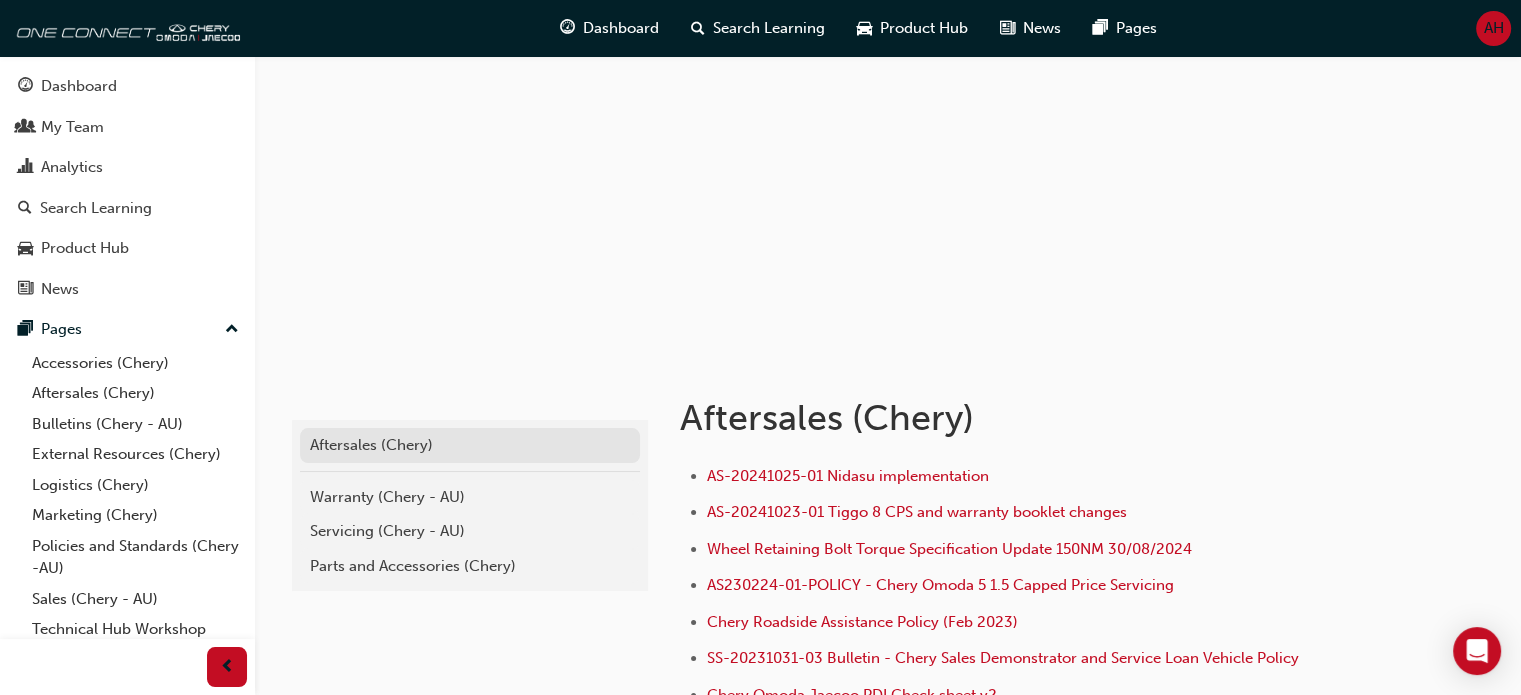 click on "Aftersales (Chery)" at bounding box center (470, 445) 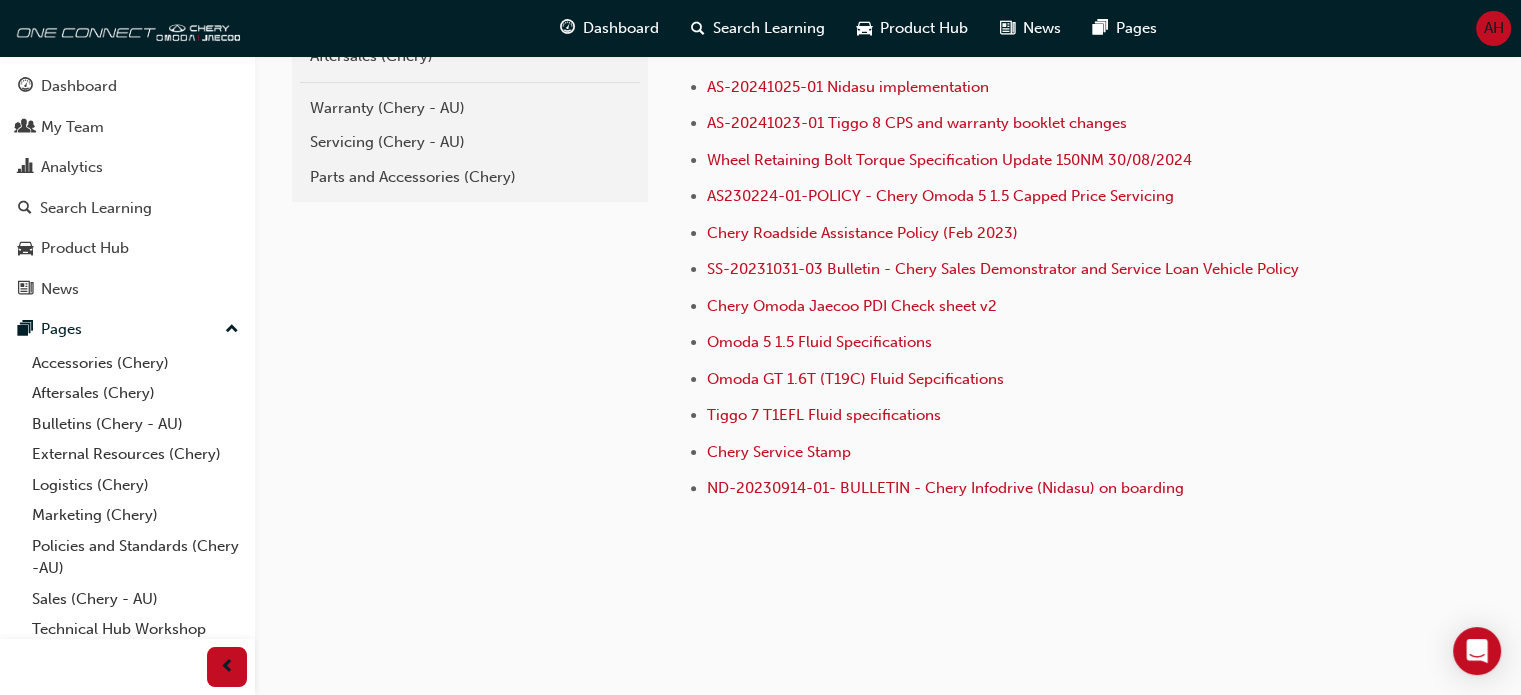 scroll, scrollTop: 0, scrollLeft: 0, axis: both 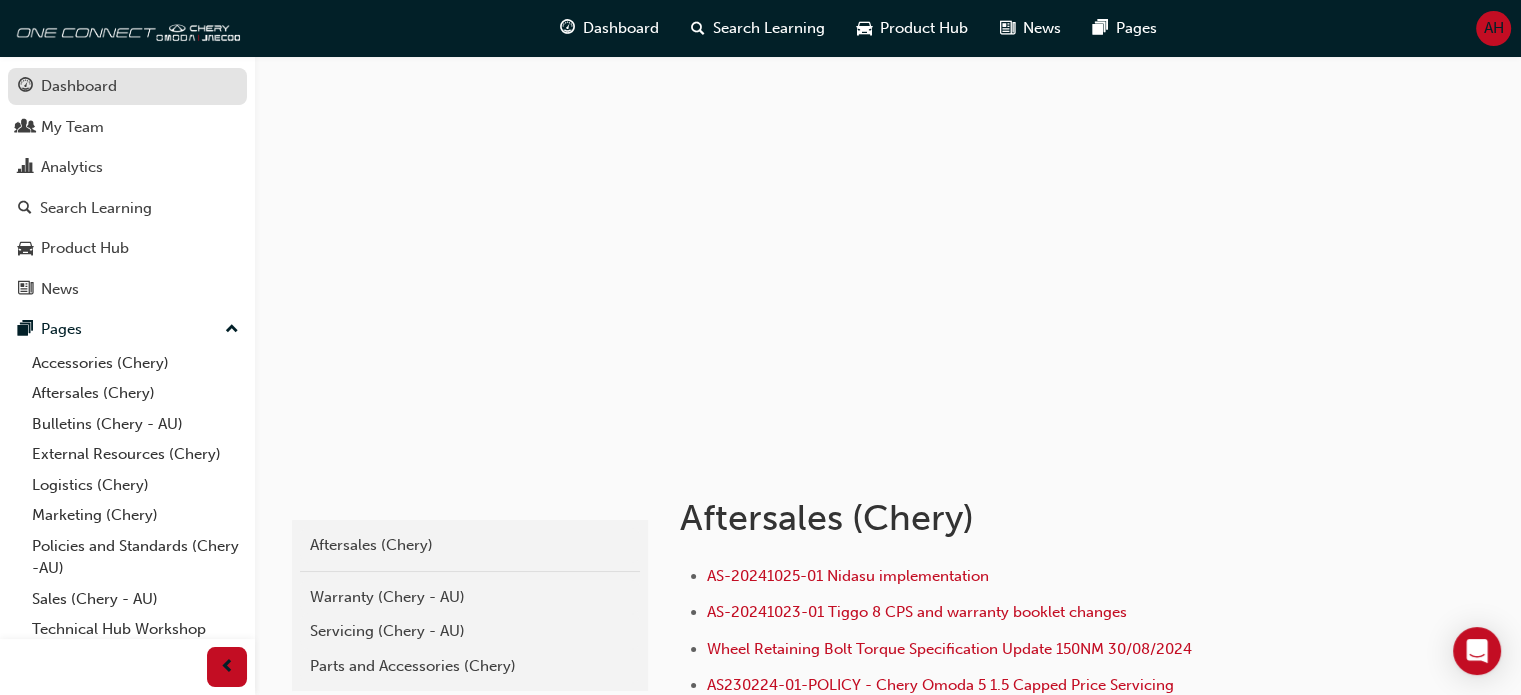 click on "Dashboard" at bounding box center [79, 86] 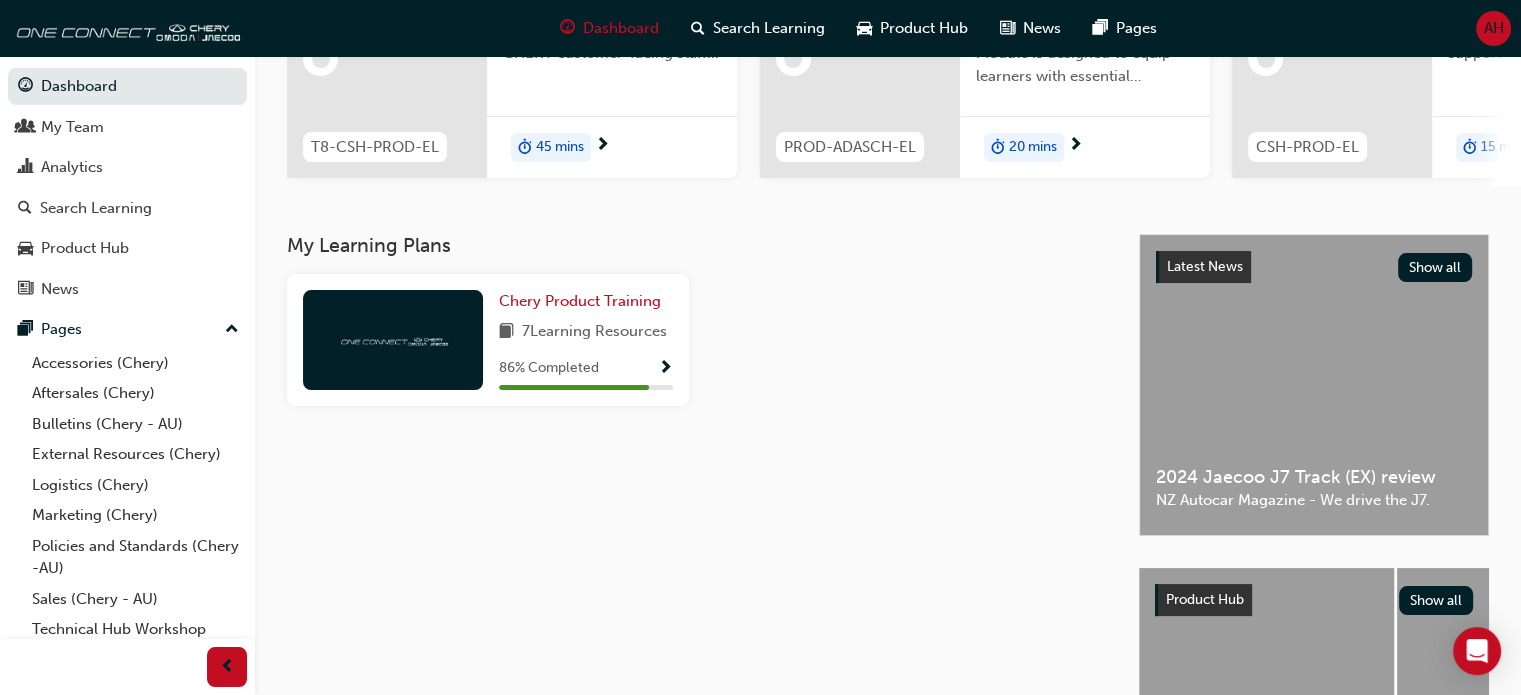 scroll, scrollTop: 498, scrollLeft: 0, axis: vertical 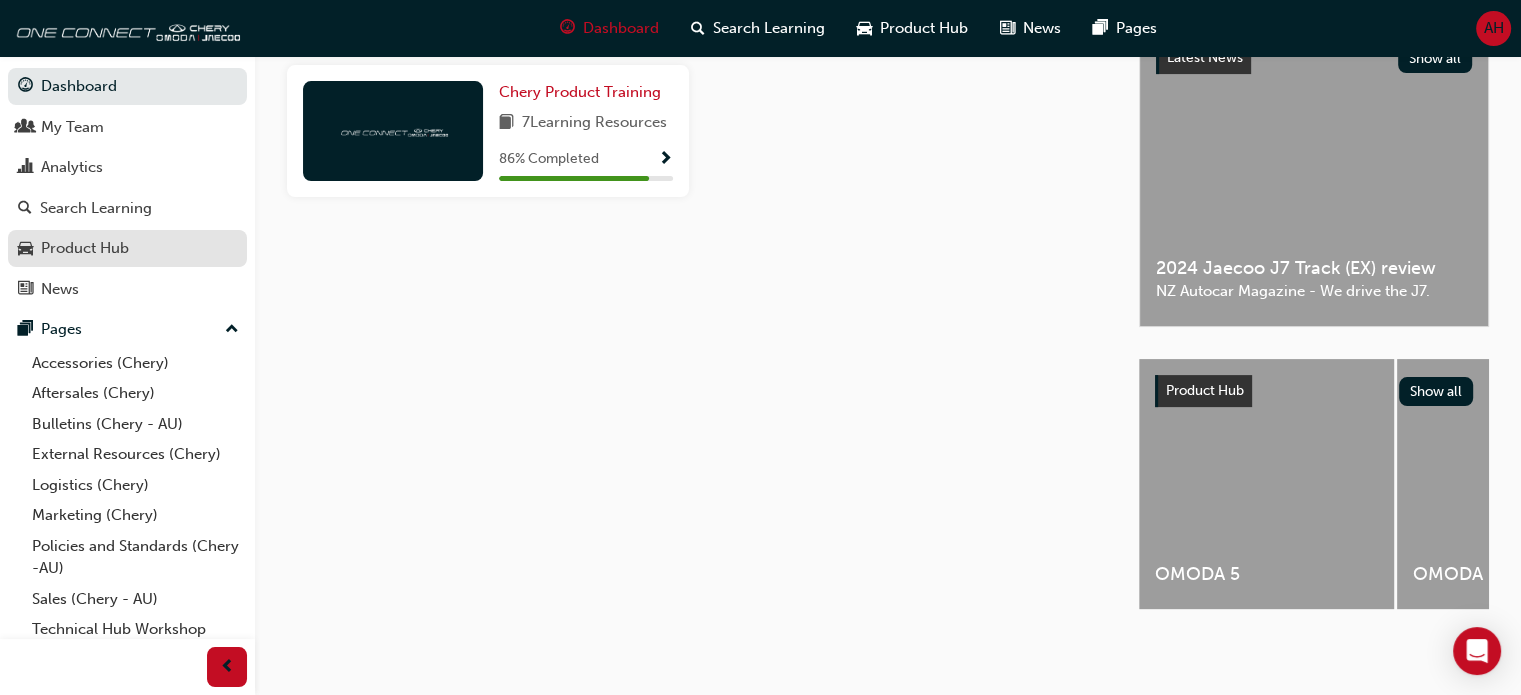 click on "Product Hub" at bounding box center [85, 248] 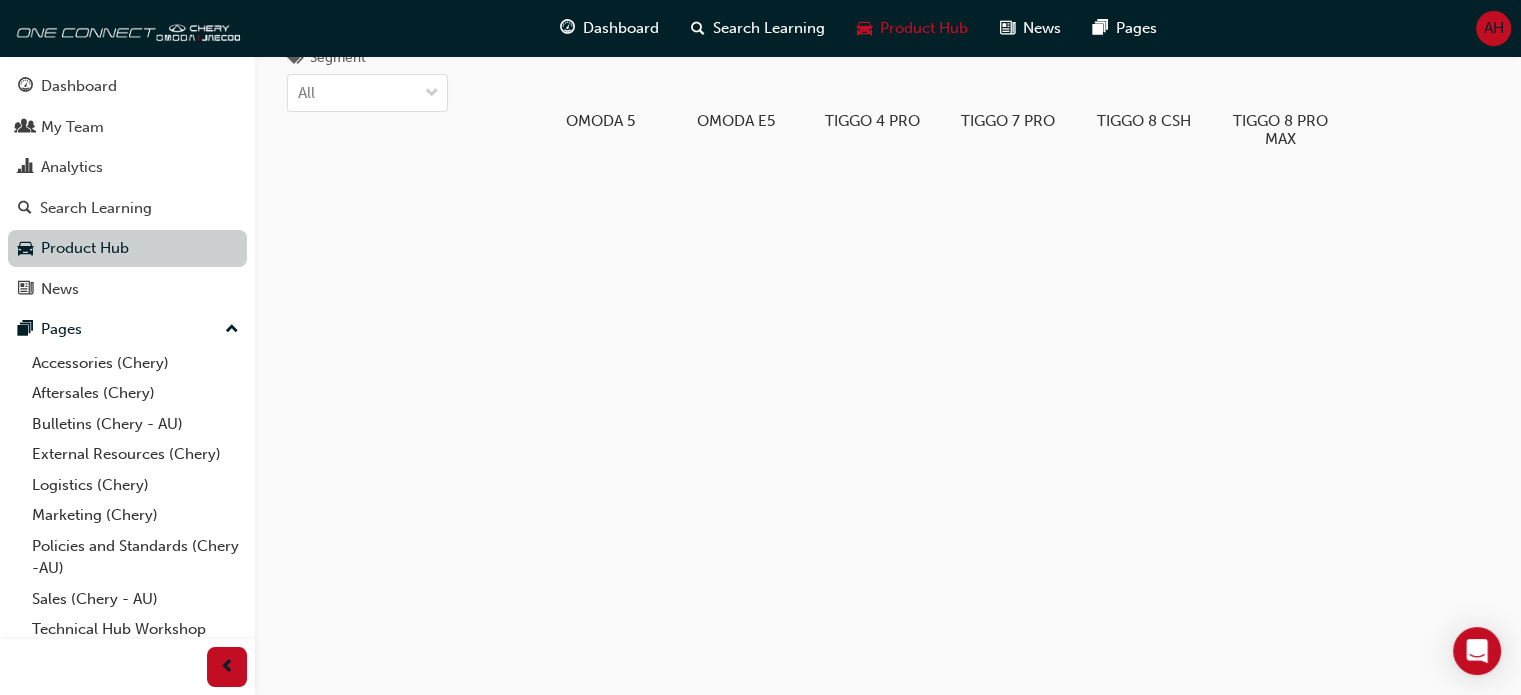 scroll, scrollTop: 106, scrollLeft: 0, axis: vertical 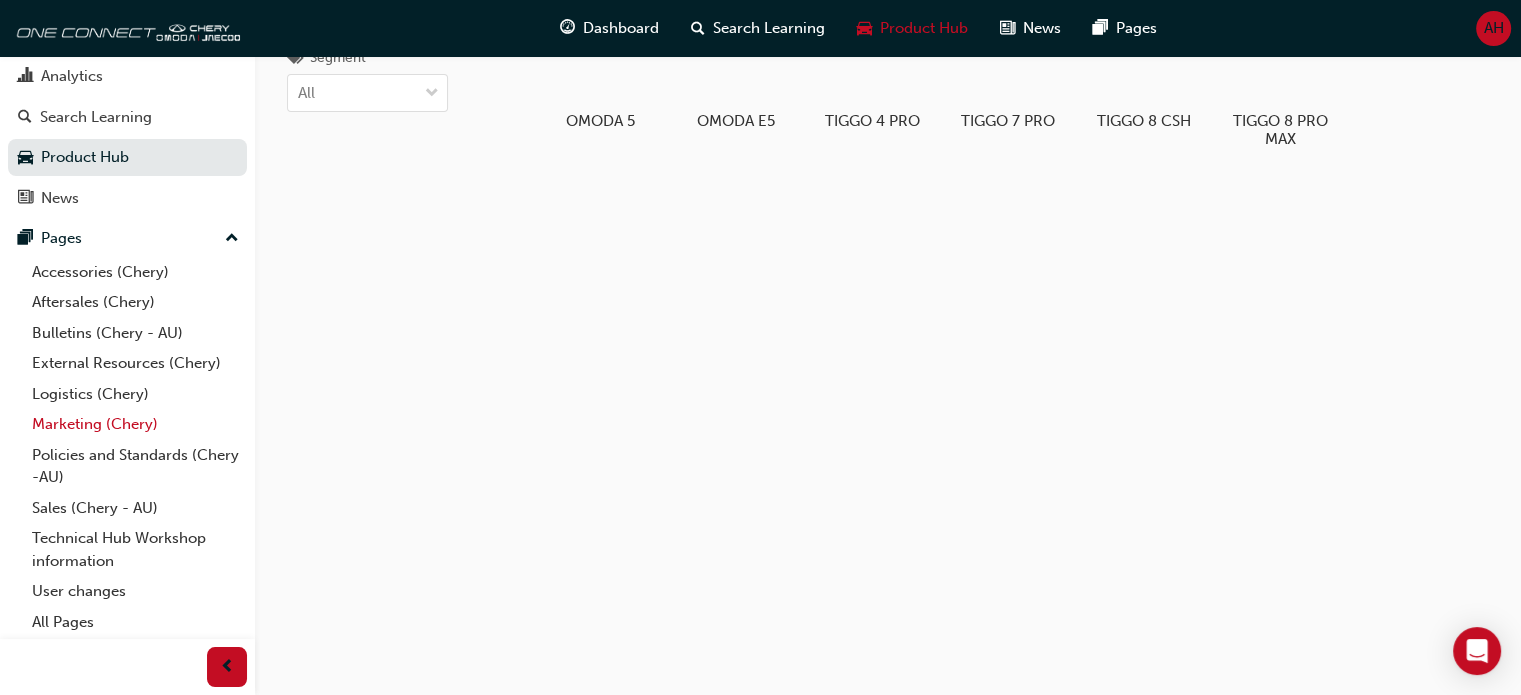 click on "Marketing (Chery)" at bounding box center (135, 424) 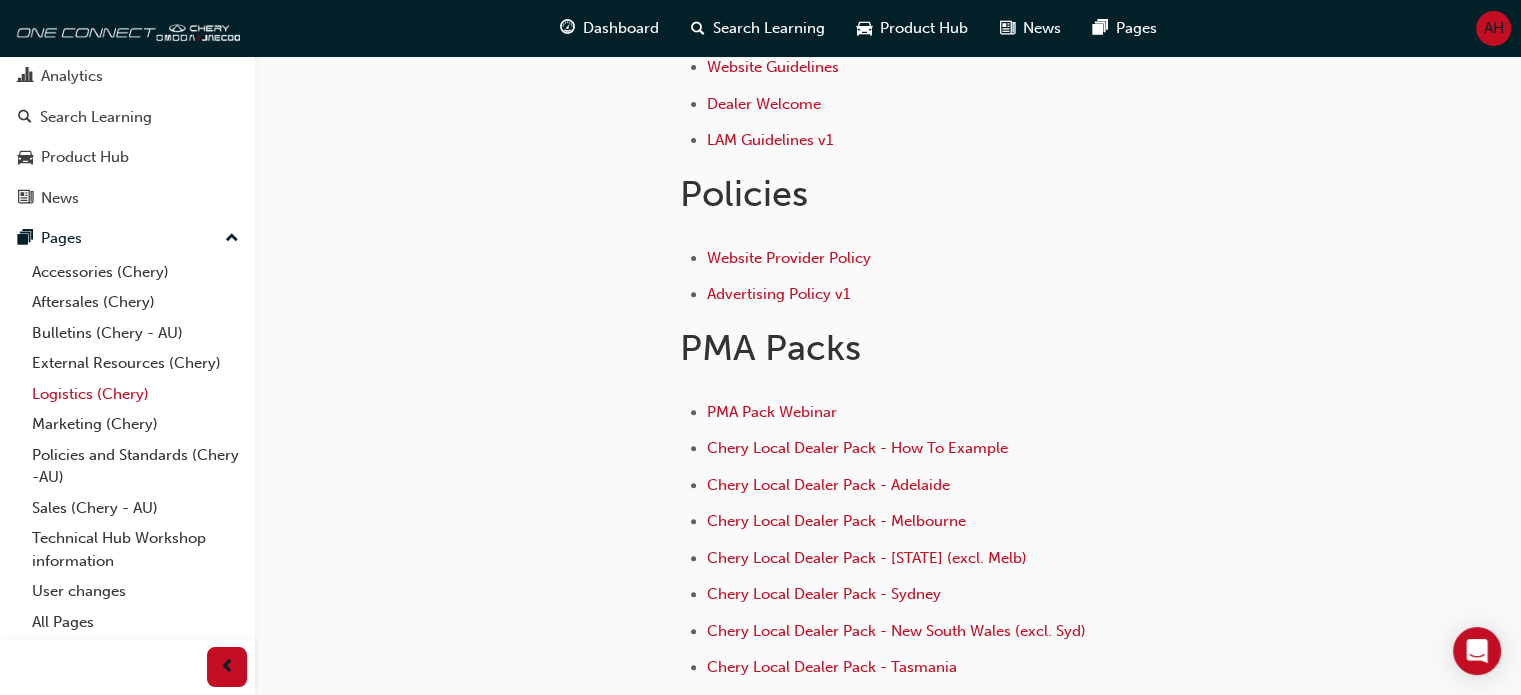 scroll, scrollTop: 489, scrollLeft: 0, axis: vertical 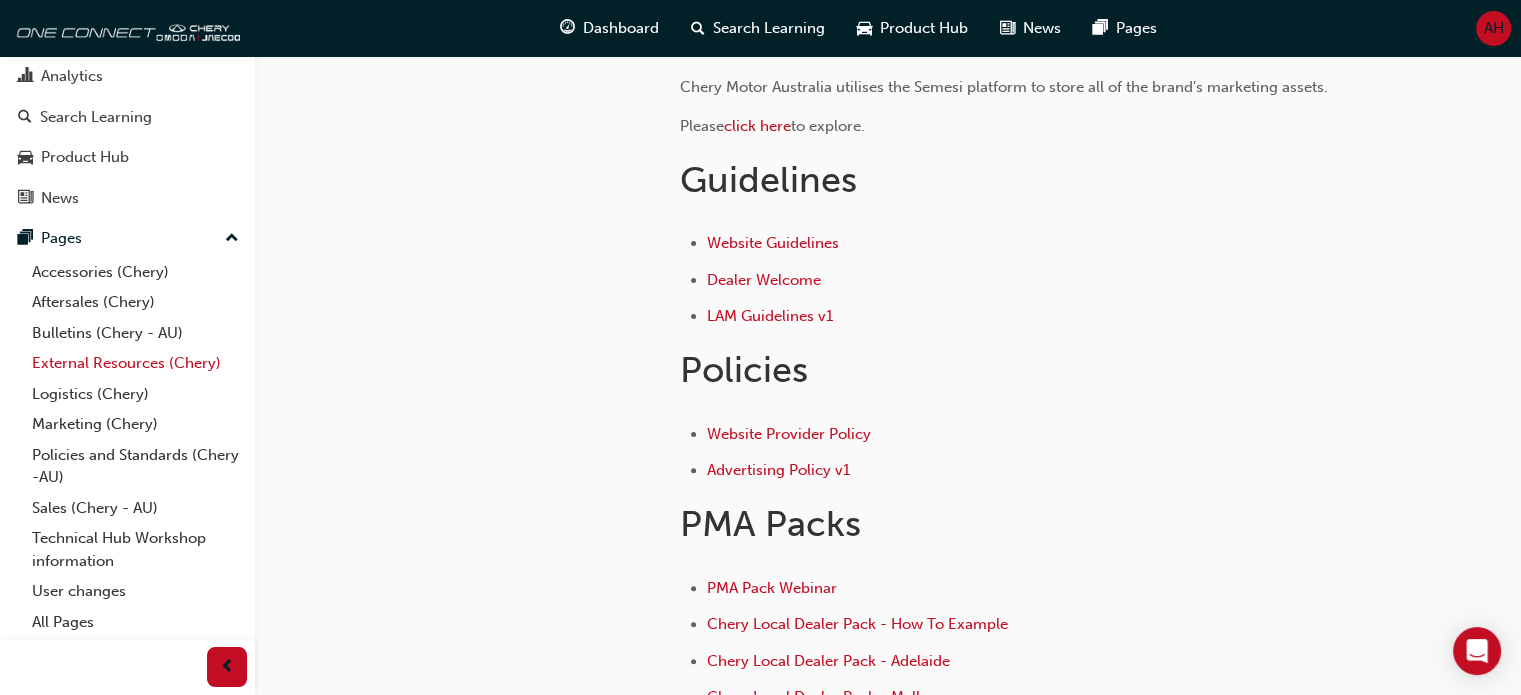 click on "External Resources (Chery)" at bounding box center (135, 363) 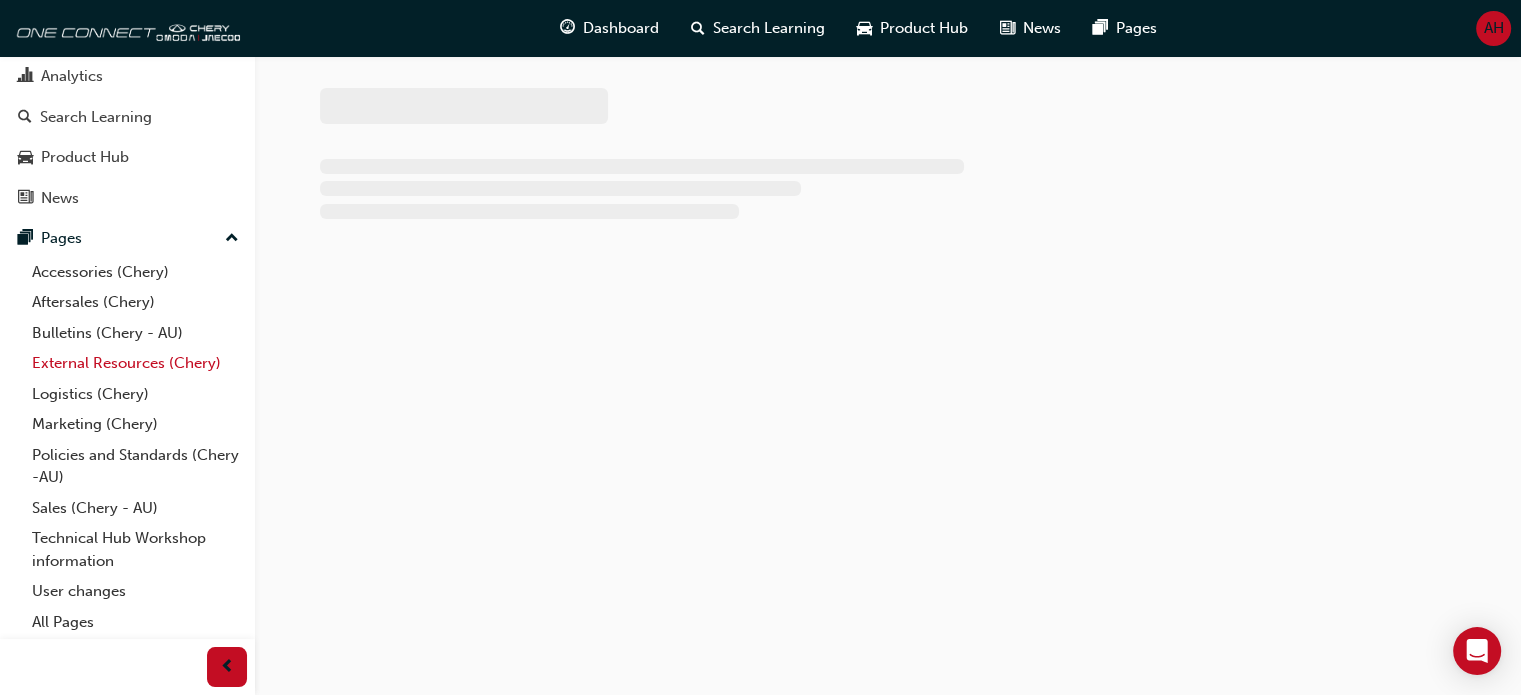 scroll, scrollTop: 0, scrollLeft: 0, axis: both 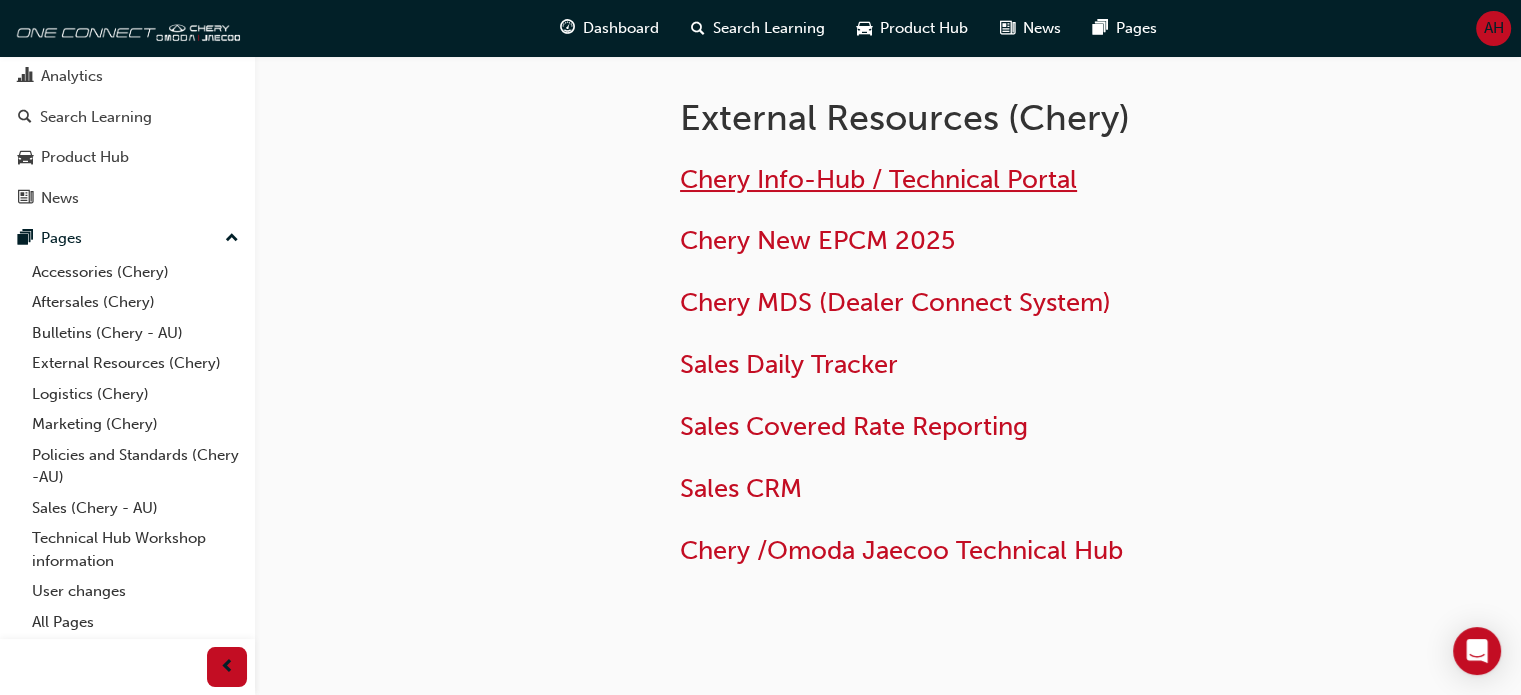click on "Chery Info-Hub / Technical Portal" at bounding box center (878, 179) 